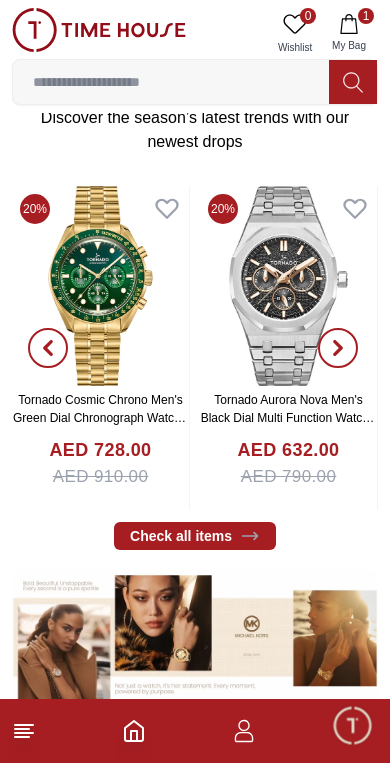 scroll, scrollTop: 369, scrollLeft: 0, axis: vertical 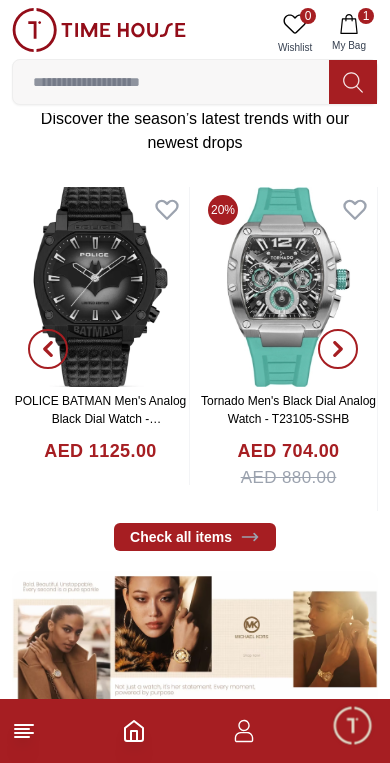 click 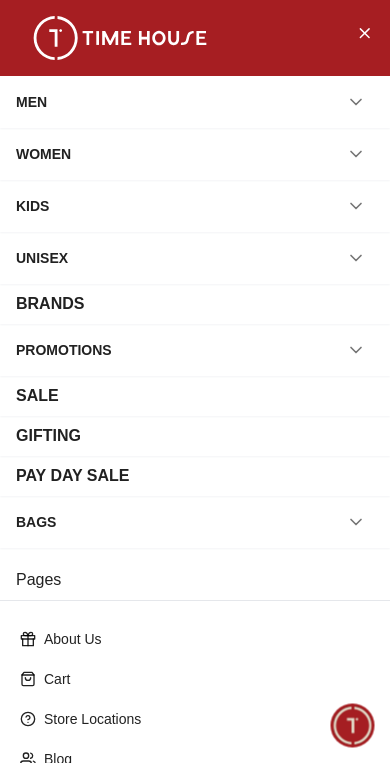 click at bounding box center [364, 32] 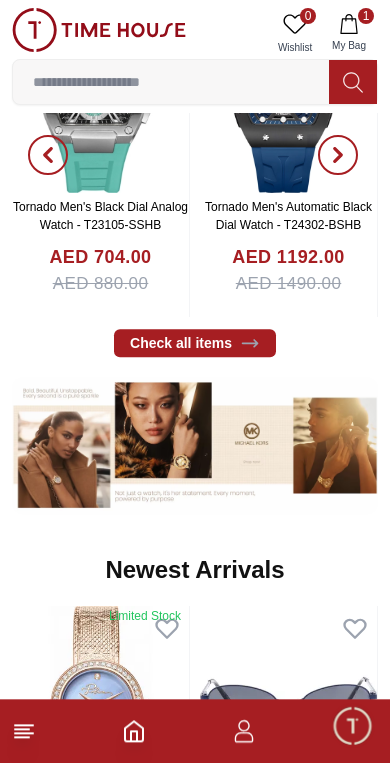 scroll, scrollTop: 562, scrollLeft: 0, axis: vertical 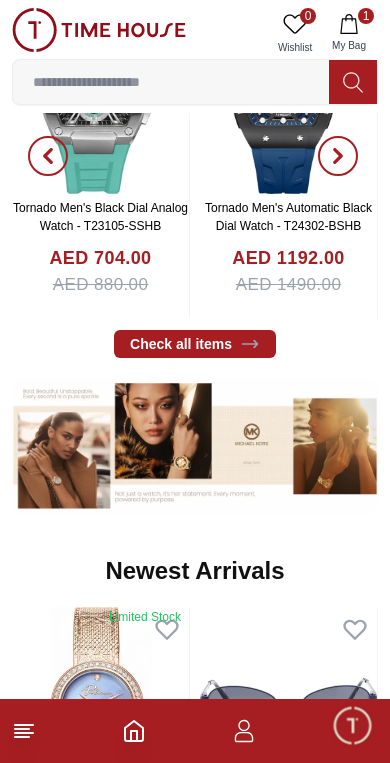click at bounding box center [99, 30] 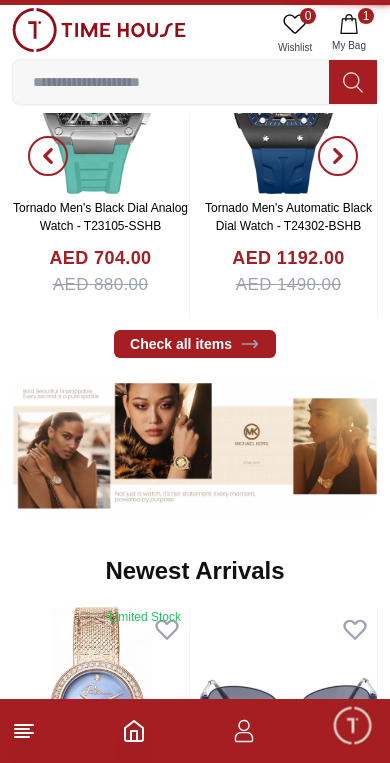 scroll, scrollTop: 0, scrollLeft: 0, axis: both 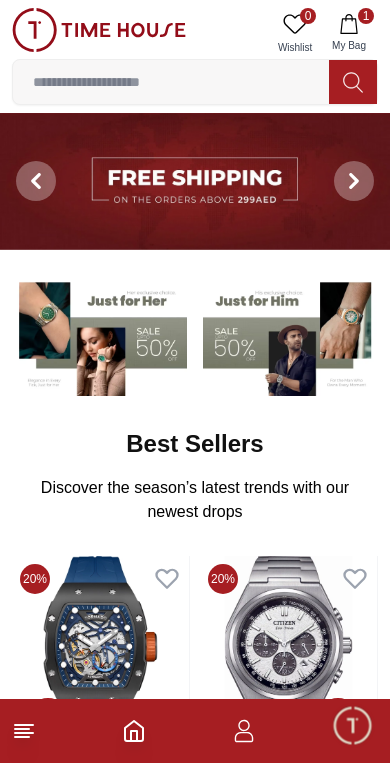 click 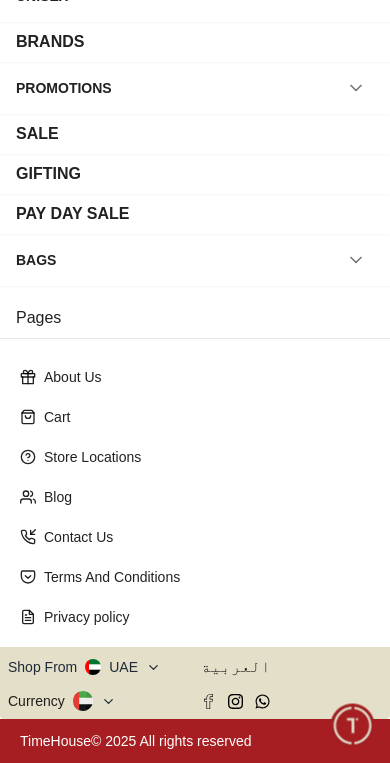 scroll, scrollTop: 262, scrollLeft: 0, axis: vertical 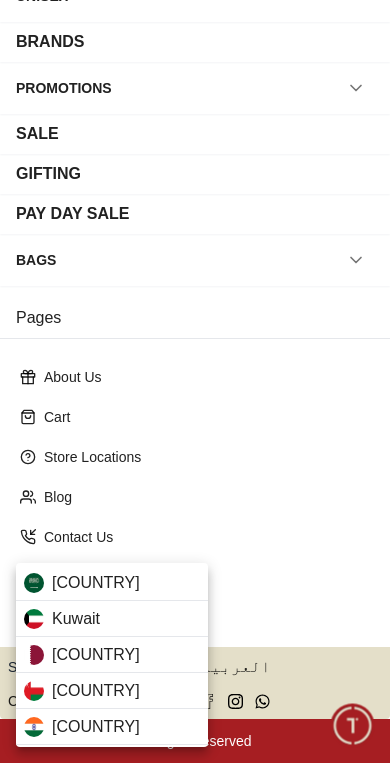 click on "[COUNTRY]" at bounding box center [112, 655] 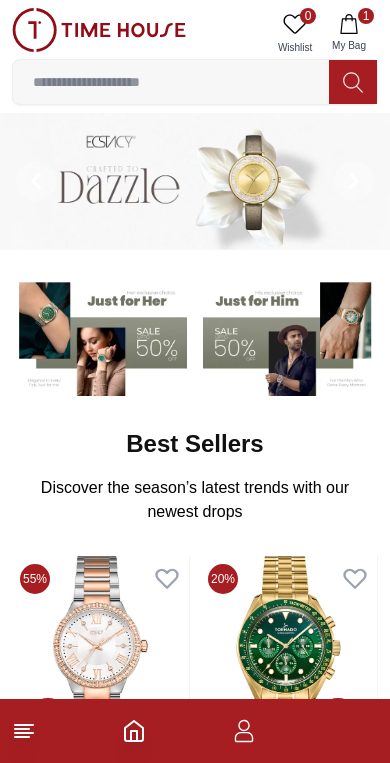 scroll, scrollTop: 0, scrollLeft: 0, axis: both 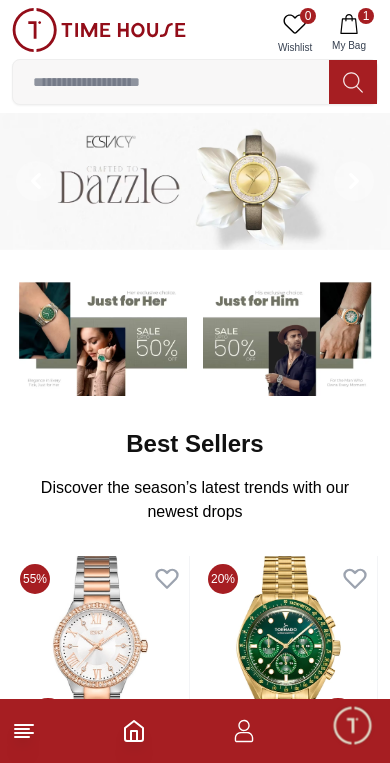 click on "1" at bounding box center (195, 731) 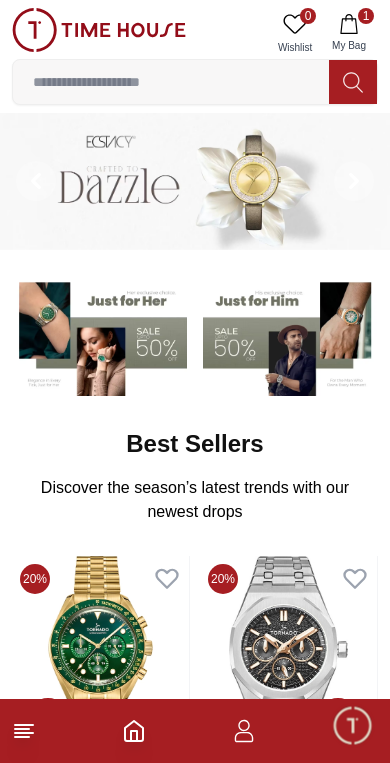 click 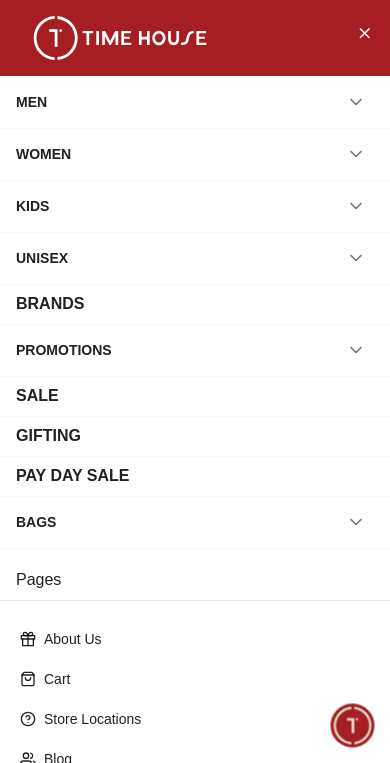 click on "MEN" at bounding box center (195, 102) 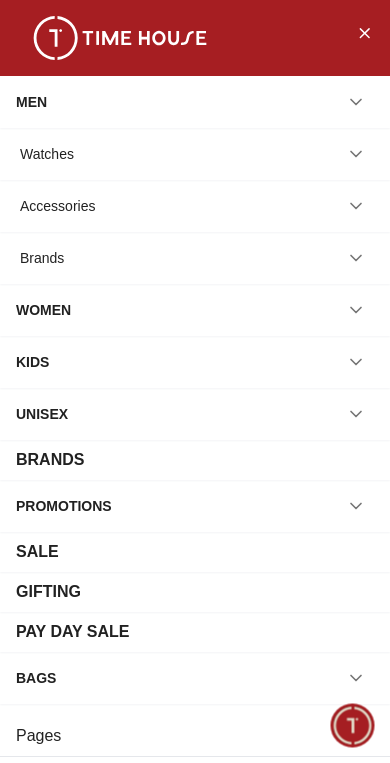 click on "Watches" at bounding box center [195, 154] 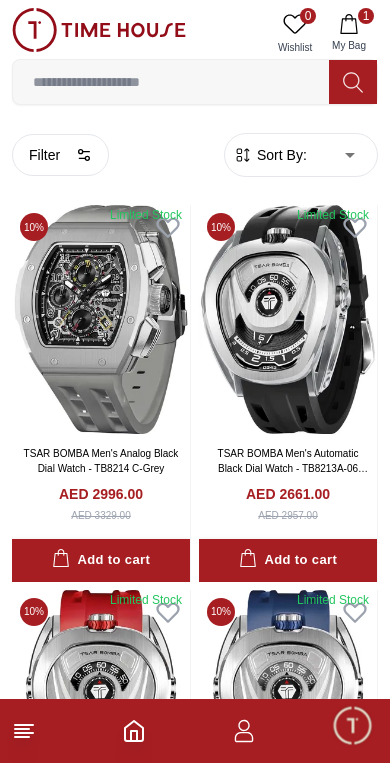 click on "[PERCENT] Genuine products with International Warranty Shop From [COUNTRY] | العربية |     Currency    | 0 Wishlist 1 My Bag Help Our Stores My Account 0 Wishlist 1 My Bag Home Men-Mens Watches    Filter By Clear Brands Quantum Lee Cooper Slazenger Kenneth Scott Astro Ecstacy Tornado CASIO CITIZEN GUESS ORIENT Police Ducati CERRUTI 1881 G-Shock Tsar Bomba Ciga Design Color Black Green Blue Red Dark Blue Silver Silver / Black Orange Rose Gold Grey White White / Rose Gold Silver / Gold Silver / Rose Gold Black / Black Black / Silver Black / Rose Gold Gold Yellow Brown White / Silver Light Blue Black /Rose Gold Black /Grey Black /Red Black /Black Black / Rose Gold / Black Rose Gold / Black Rose Gold / Black / Black Pink Green /Silver Purple Silver Silver Silver / Blue Green / Green Blue / Black Blue / Blue Titanum Navy Blue Military Green Blue / Silver Champagne White / Gold White / Gold  Black  Ivory Green / Silver Blue  Army Green Camouflage Silver / White / Rose Gold" at bounding box center [195, 2123] 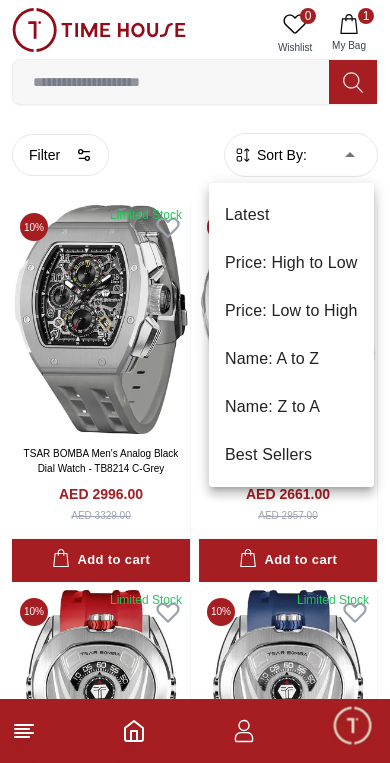 click on "Price: Low to High" at bounding box center (291, 311) 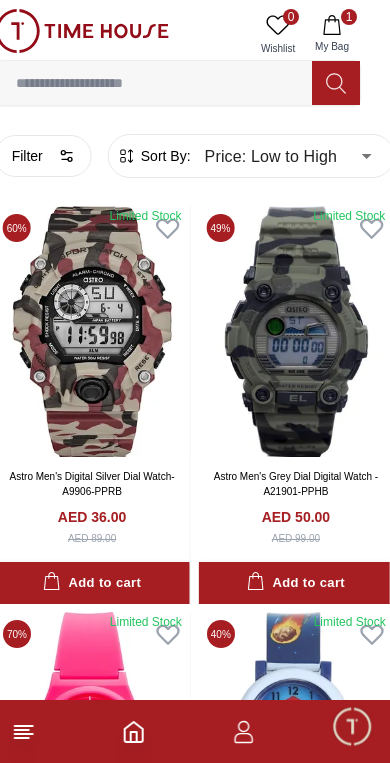 scroll, scrollTop: 0, scrollLeft: 18, axis: horizontal 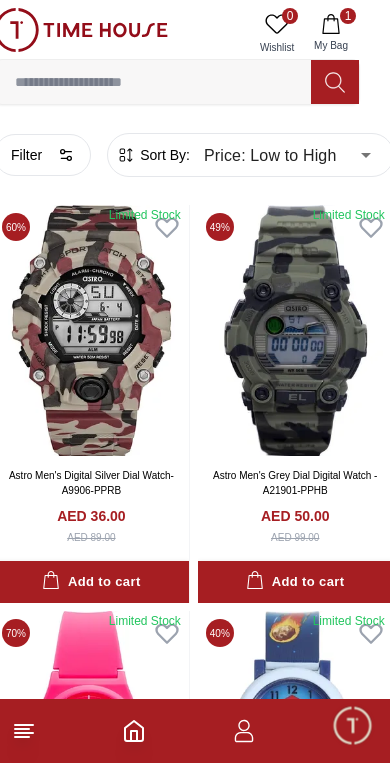 click 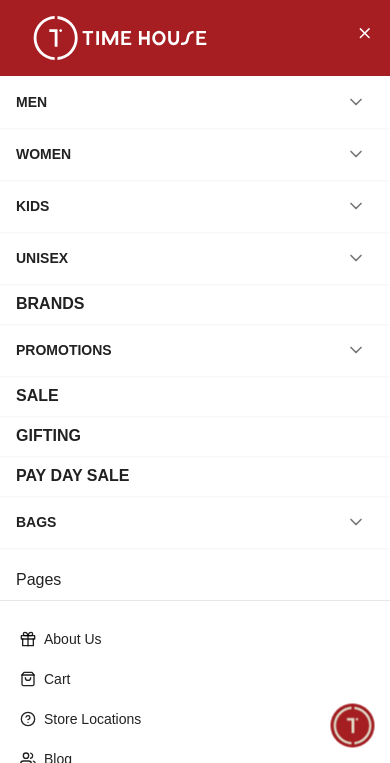 click on "MEN" at bounding box center [195, 102] 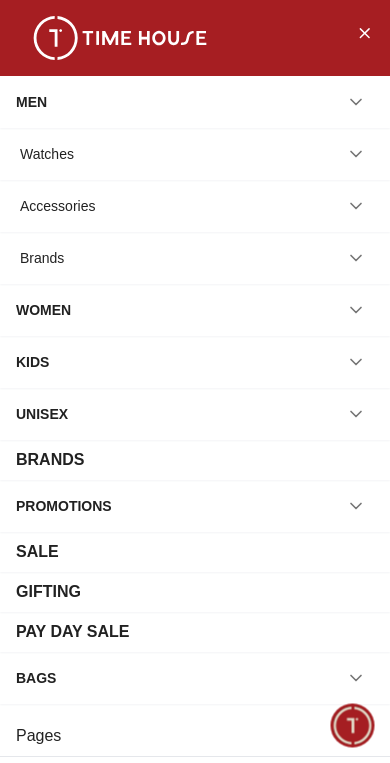 click on "Watches" at bounding box center (195, 154) 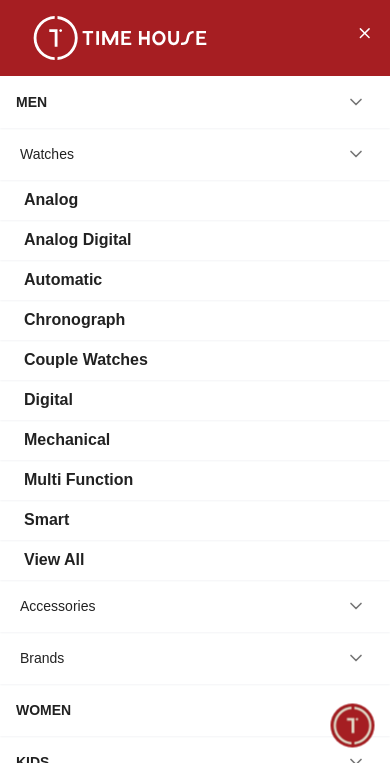 click on "Watches" at bounding box center [195, 154] 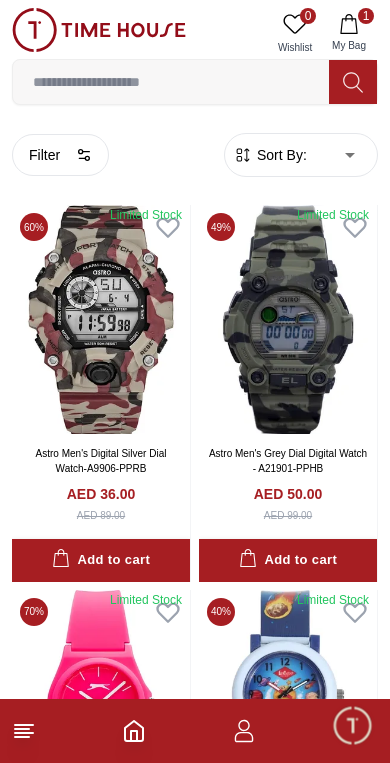 scroll, scrollTop: 0, scrollLeft: 0, axis: both 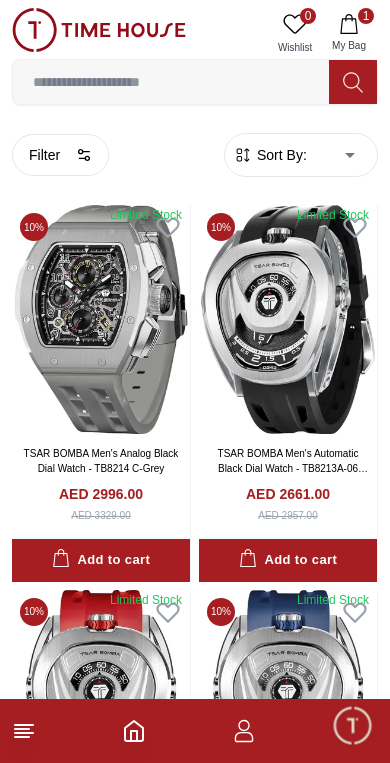 click on "[PERCENT] Genuine products with International Warranty Shop From [COUNTRY] | العربية |     Currency    | 0 Wishlist 1 My Bag Help Our Stores My Account 0 Wishlist 1 My Bag Home Men-Mens Watches    Filter By Clear Brands Quantum Lee Cooper Slazenger Kenneth Scott Astro Ecstacy Tornado CASIO CITIZEN GUESS ORIENT Police Ducati CERRUTI 1881 G-Shock Tsar Bomba Ciga Design Color Black Green Blue Red Dark Blue Silver Silver / Black Orange Rose Gold Grey White White / Rose Gold Silver / Gold Silver / Rose Gold Black / Black Black / Silver Black / Rose Gold Gold Yellow Brown White / Silver Light Blue Black /Rose Gold Black /Grey Black /Red Black /Black Black / Rose Gold / Black Rose Gold / Black Rose Gold / Black / Black Pink Green /Silver Purple Silver Silver Silver / Blue Green / Green Blue / Black Blue / Blue Titanum Navy Blue Military Green Blue / Silver Champagne White / Gold White / Gold  Black  Ivory Green / Silver Blue  Army Green Camouflage Silver / White / Rose Gold" at bounding box center [195, 2123] 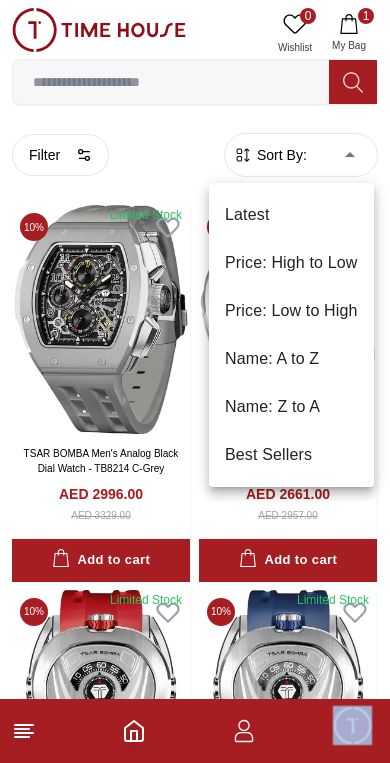 click on "Price: Low to High" at bounding box center [291, 311] 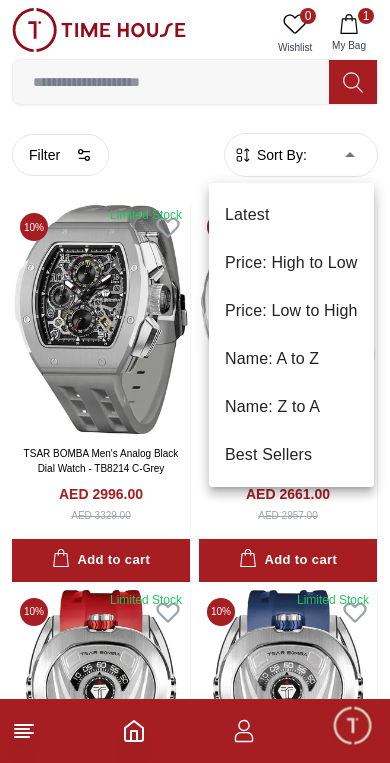type on "*" 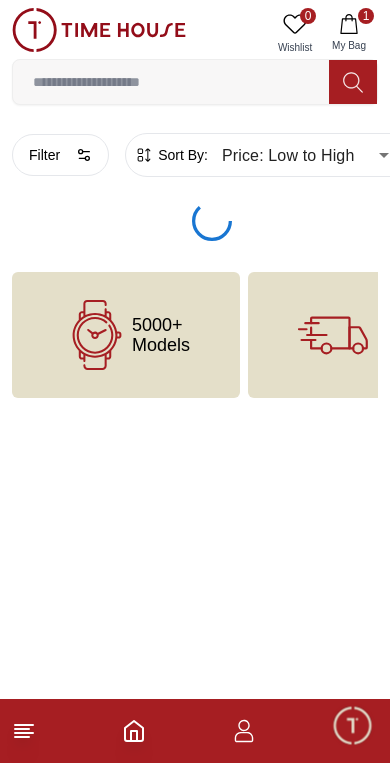 click on "Free Shipping & Easy Return" at bounding box center [374, 335] 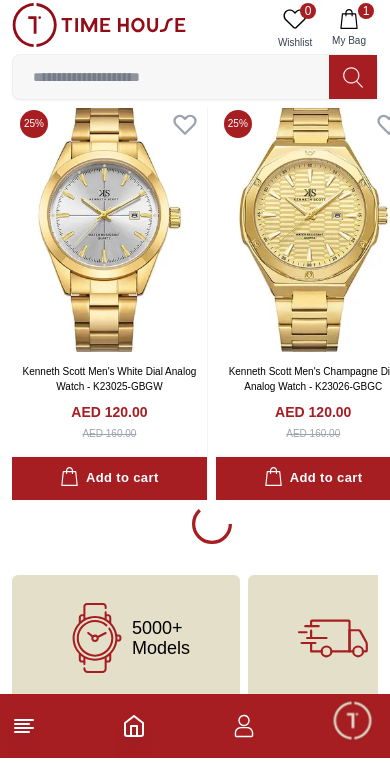 scroll, scrollTop: 11896, scrollLeft: 0, axis: vertical 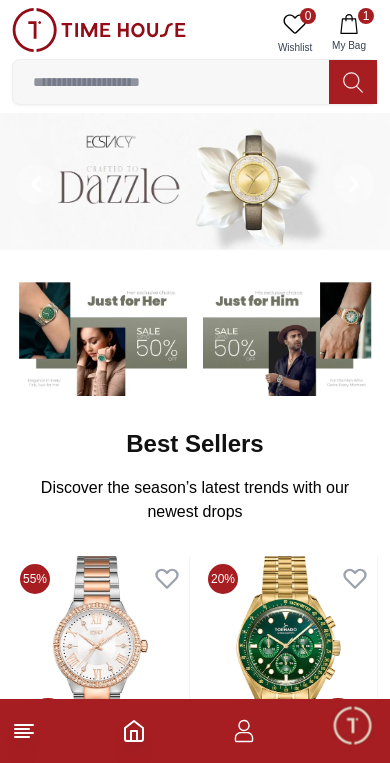 click on "1" at bounding box center [195, 731] 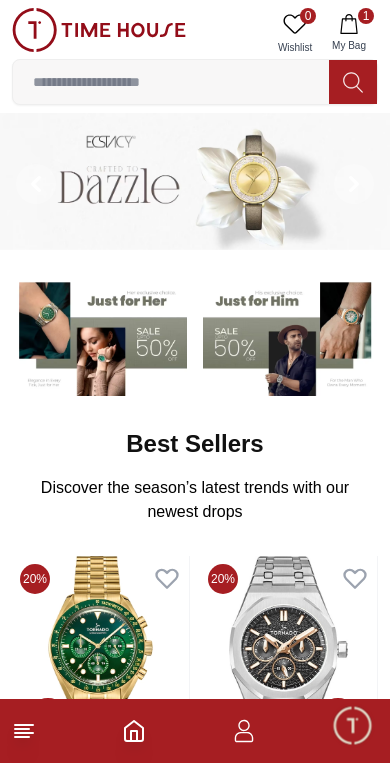 click on "1" at bounding box center (195, 731) 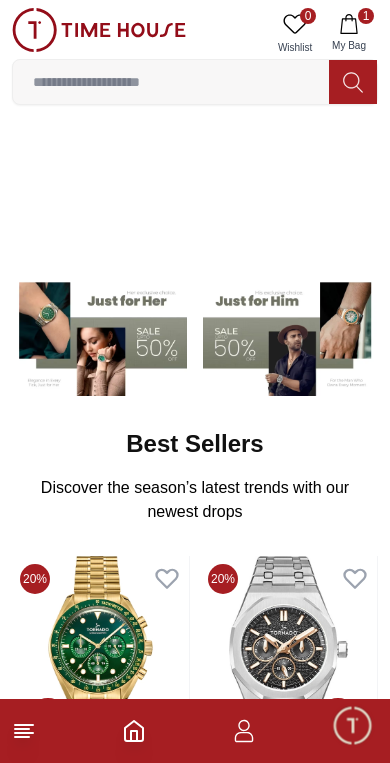 scroll, scrollTop: 0, scrollLeft: 0, axis: both 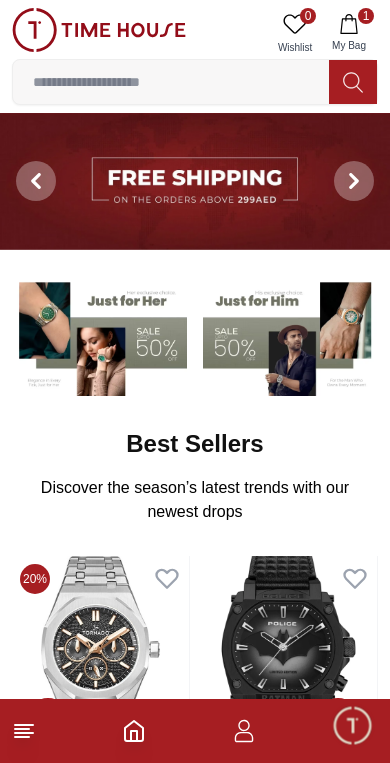 click 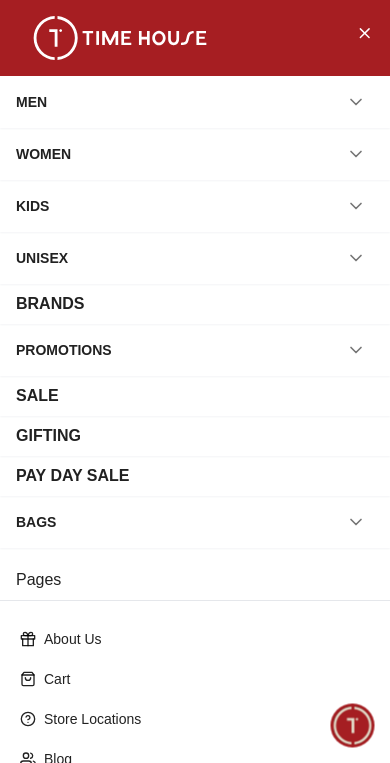click on "MEN" at bounding box center [195, 102] 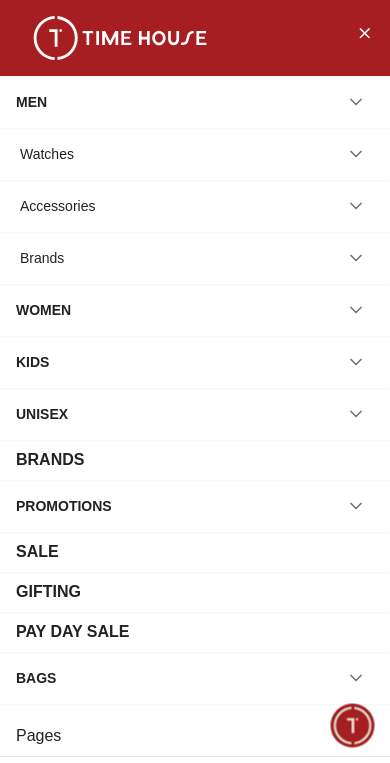 click on "Watches" at bounding box center (195, 154) 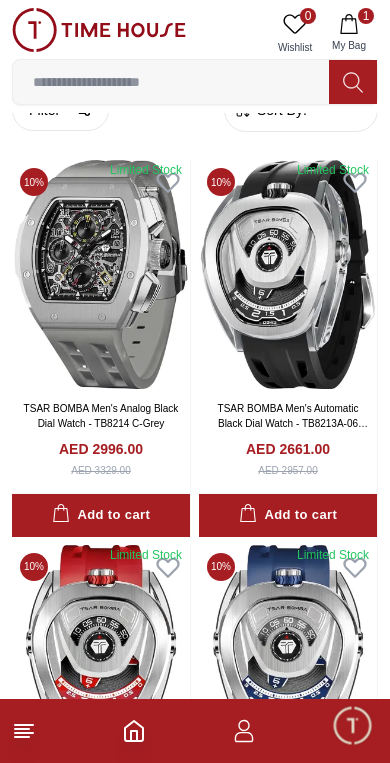 scroll, scrollTop: 0, scrollLeft: 0, axis: both 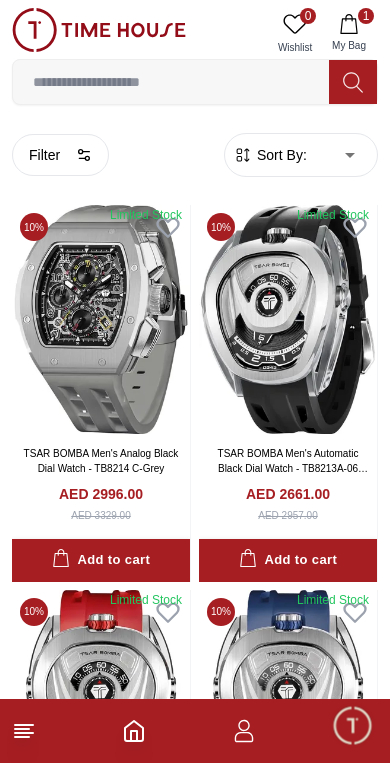 click on "[PERCENT] Genuine products with International Warranty Shop From [COUNTRY] | العربية |     Currency    | 0 Wishlist 1 My Bag Help Our Stores My Account 0 Wishlist 1 My Bag Home Men-Mens Watches    Filter By Clear Brands Quantum Lee Cooper Slazenger Kenneth Scott Astro Ecstacy Tornado CASIO CITIZEN GUESS ORIENT Police Ducati CERRUTI 1881 G-Shock Tsar Bomba Ciga Design Color Black Green Blue Red Dark Blue Silver Silver / Black Orange Rose Gold Grey White White / Rose Gold Silver / Gold Silver / Rose Gold Black / Black Black / Silver Black / Rose Gold Gold Yellow Brown White / Silver Light Blue Black /Rose Gold Black /Grey Black /Red Black /Black Black / Rose Gold / Black Rose Gold / Black Rose Gold / Black / Black Pink Green /Silver Purple Silver Silver Silver / Blue Green / Green Blue / Black Blue / Blue Titanum Navy Blue Military Green Blue / Silver Champagne White / Gold White / Gold  Black  Ivory Green / Silver Blue  Army Green Camouflage Silver / White / Rose Gold" at bounding box center [195, 2123] 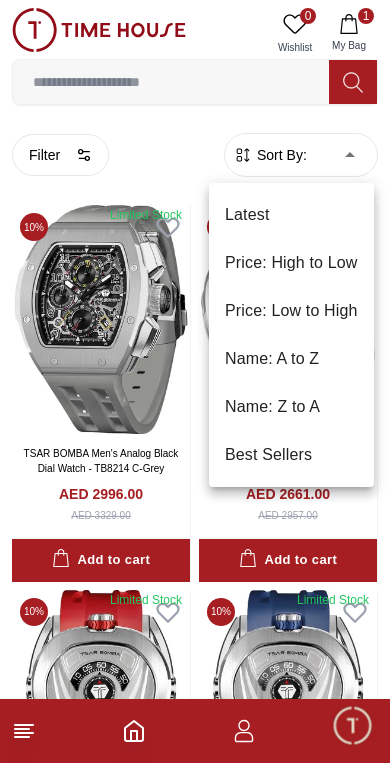 click on "Price: Low to High" at bounding box center (291, 311) 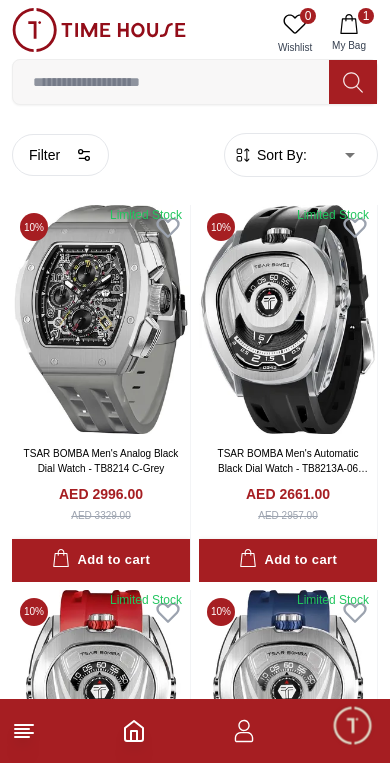 type on "*" 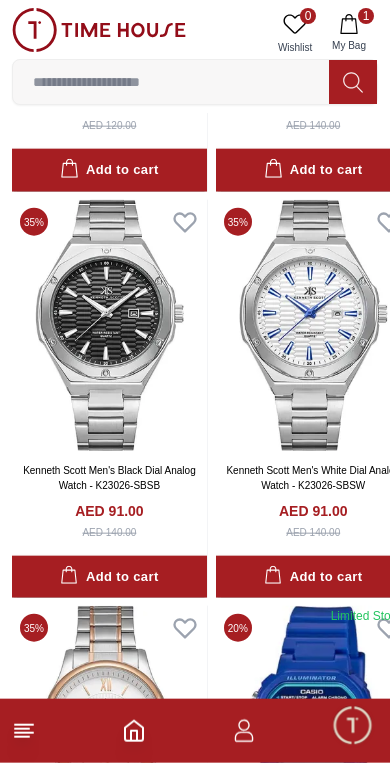 scroll, scrollTop: 6506, scrollLeft: 0, axis: vertical 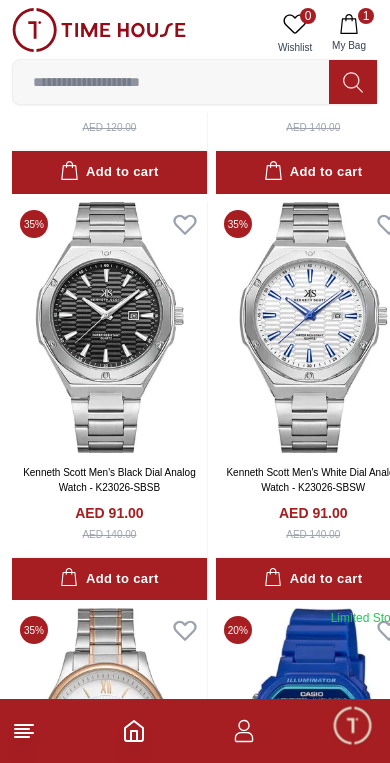 click at bounding box center [313, 327] 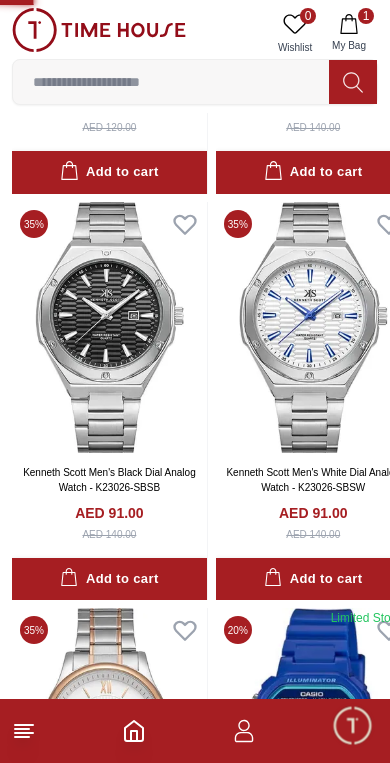 scroll, scrollTop: 0, scrollLeft: 0, axis: both 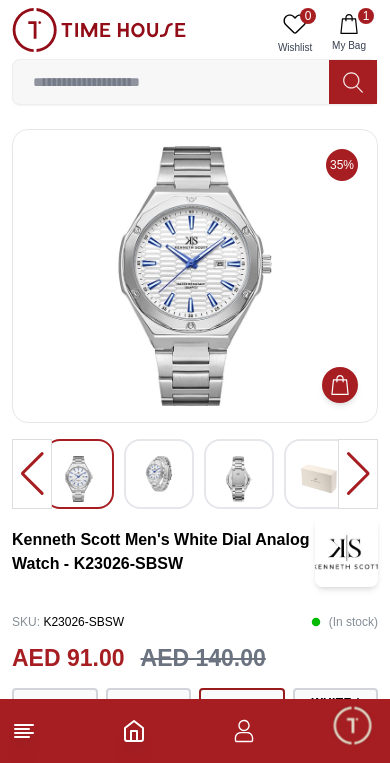click 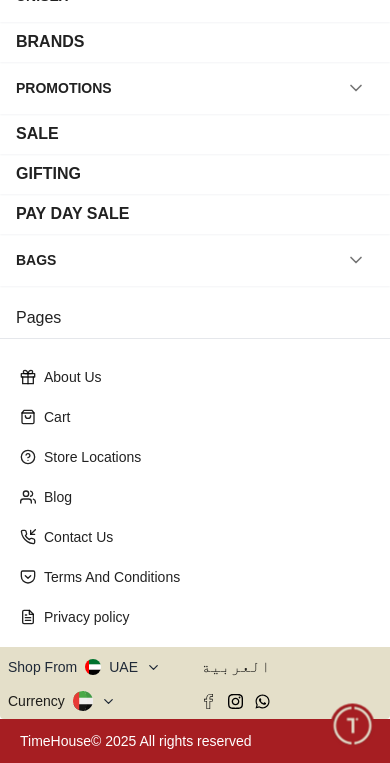 scroll, scrollTop: 262, scrollLeft: 0, axis: vertical 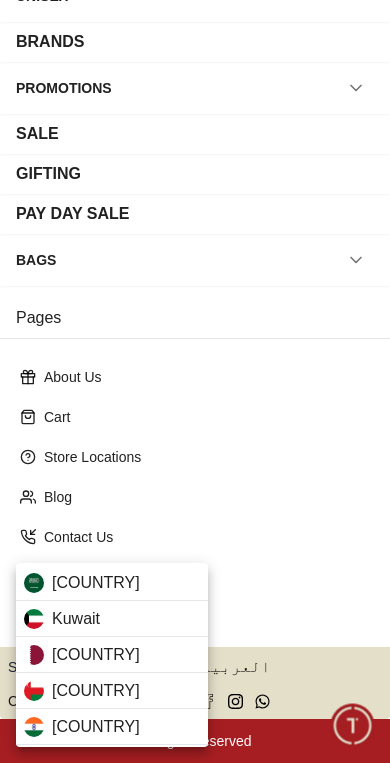 click on "[COUNTRY]" at bounding box center [112, 655] 